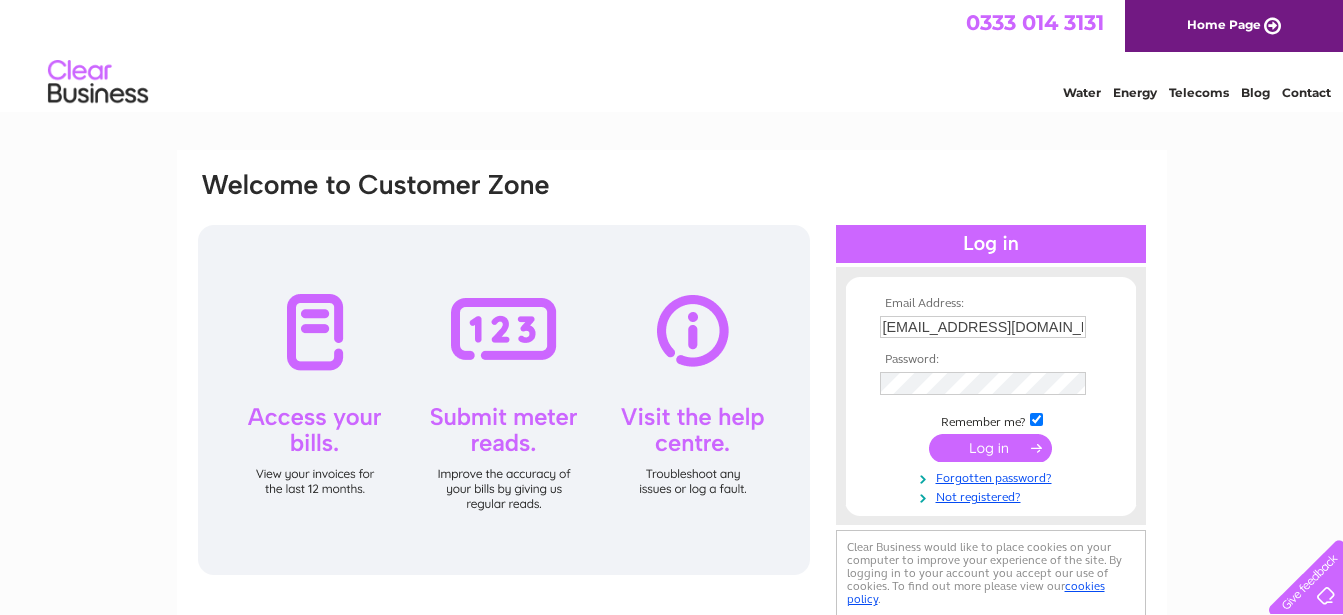 scroll, scrollTop: 0, scrollLeft: 0, axis: both 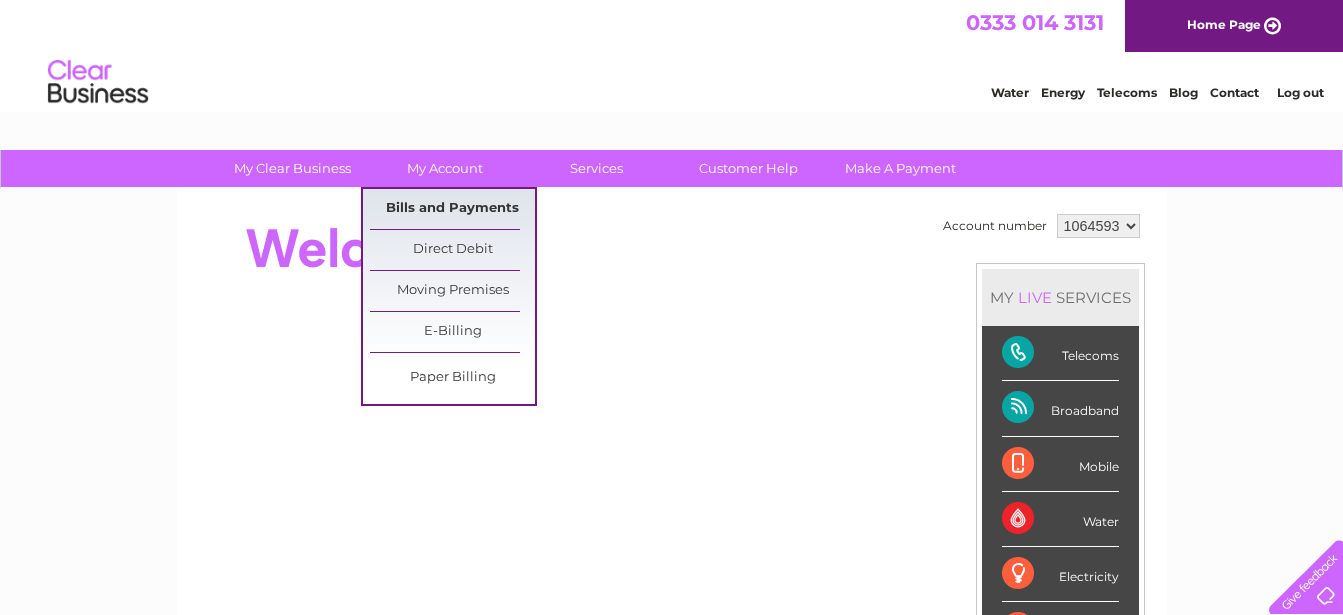 click on "Bills and Payments" at bounding box center (452, 209) 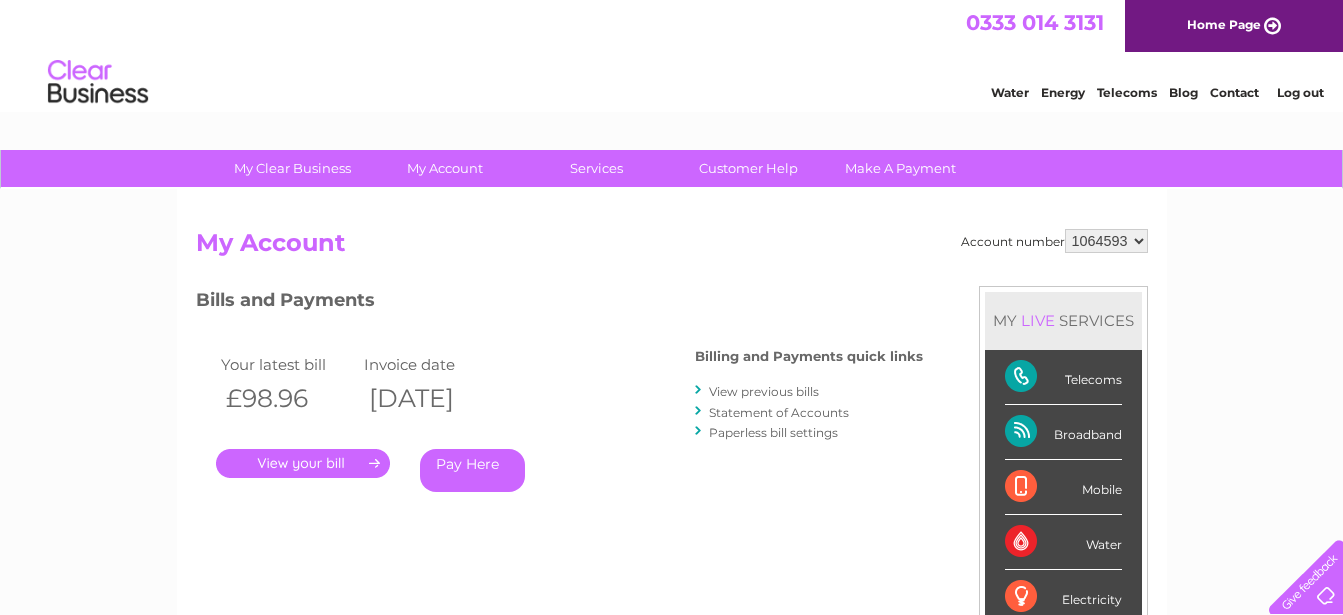 scroll, scrollTop: 0, scrollLeft: 0, axis: both 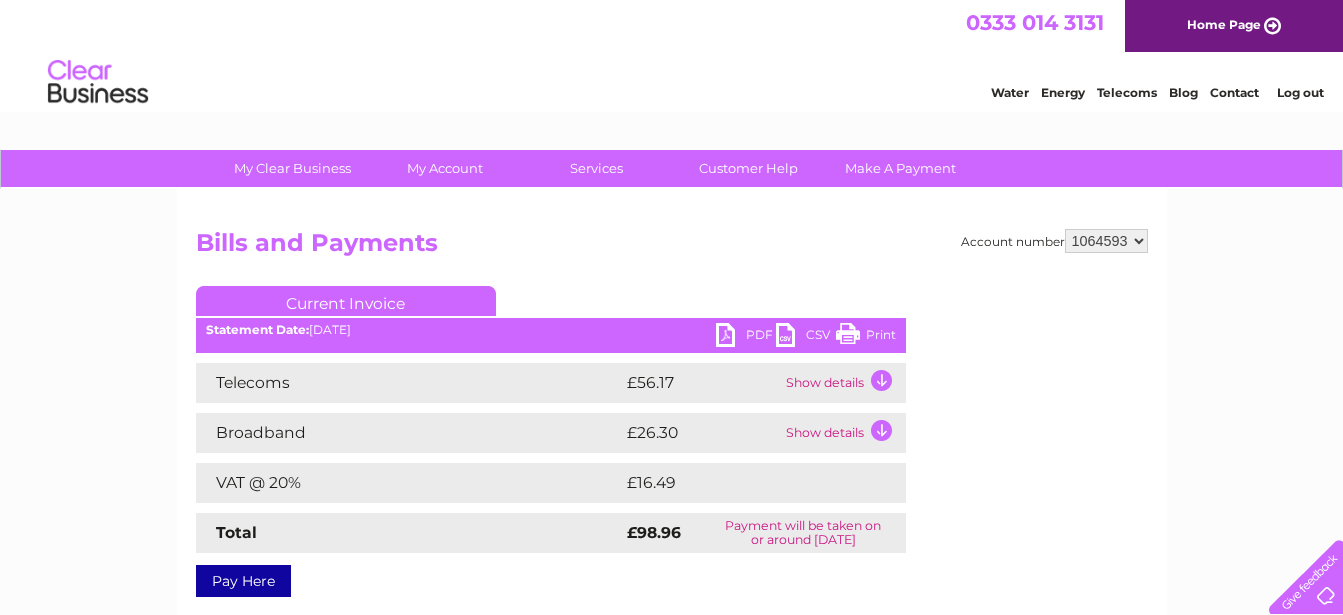 click on "PDF" at bounding box center (746, 337) 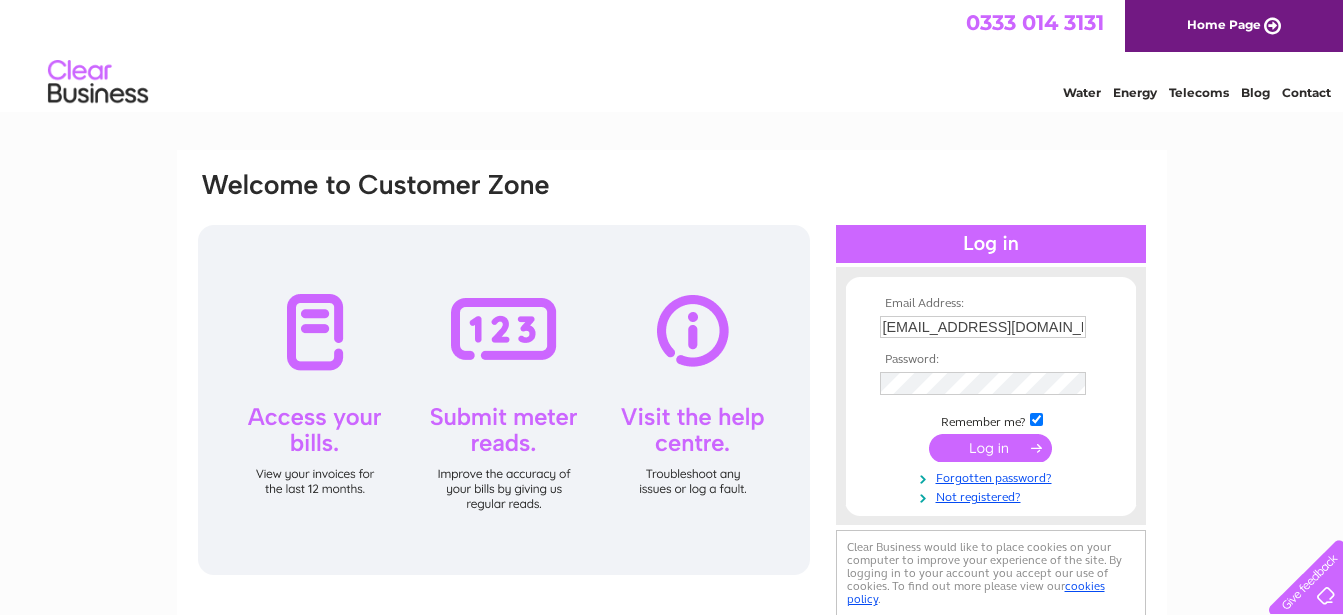 scroll, scrollTop: 0, scrollLeft: 0, axis: both 